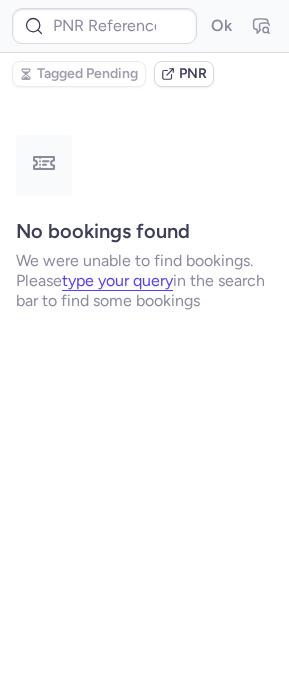 scroll, scrollTop: 0, scrollLeft: 0, axis: both 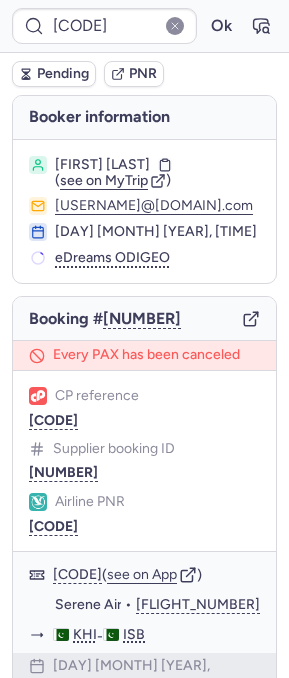 type on "[CODE]" 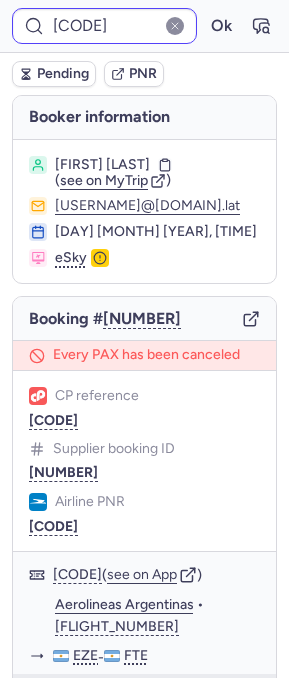 type on "[CODE]" 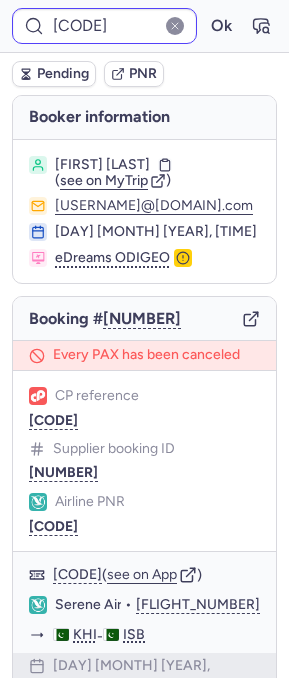 type on "[CODE]" 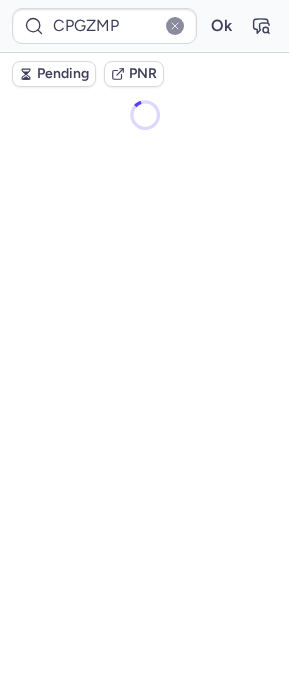 scroll, scrollTop: 0, scrollLeft: 0, axis: both 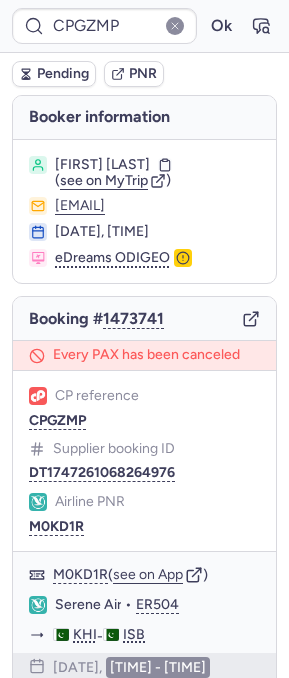 type on "7301301" 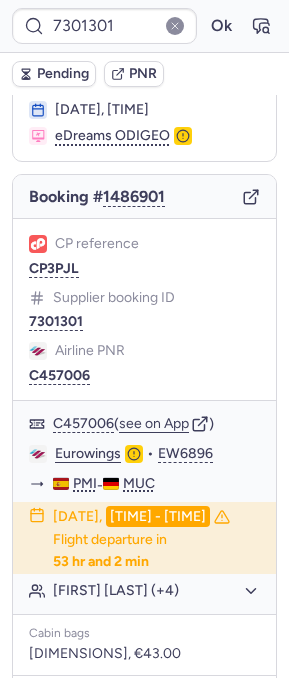 scroll, scrollTop: 13, scrollLeft: 0, axis: vertical 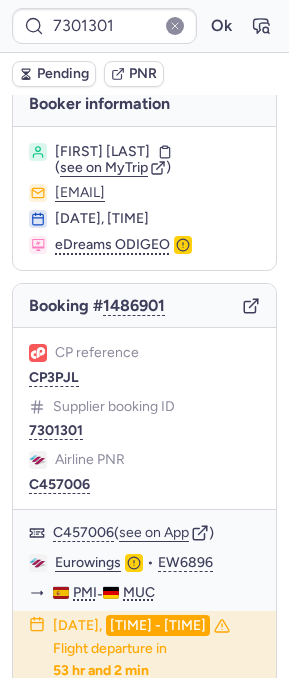 click 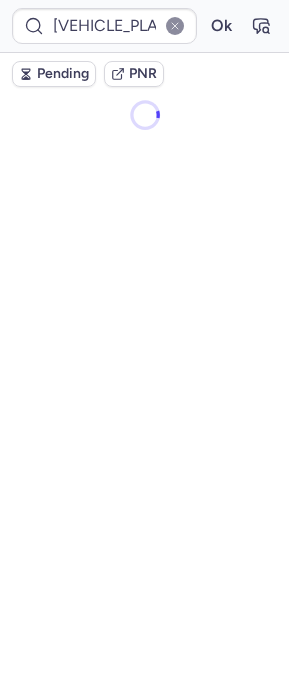 scroll, scrollTop: 0, scrollLeft: 0, axis: both 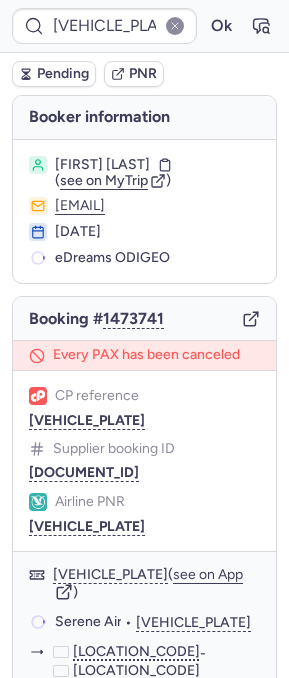 type on "7301301" 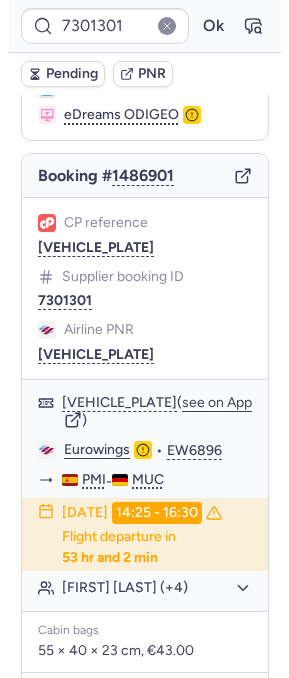 scroll, scrollTop: 580, scrollLeft: 0, axis: vertical 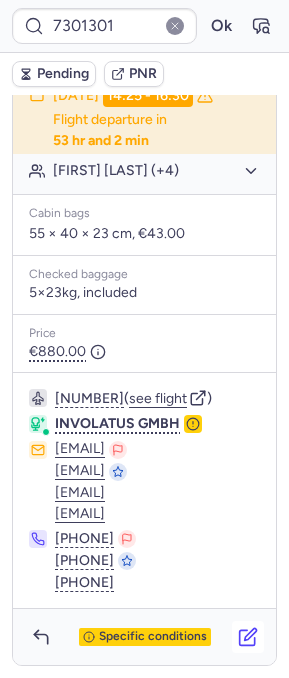 click 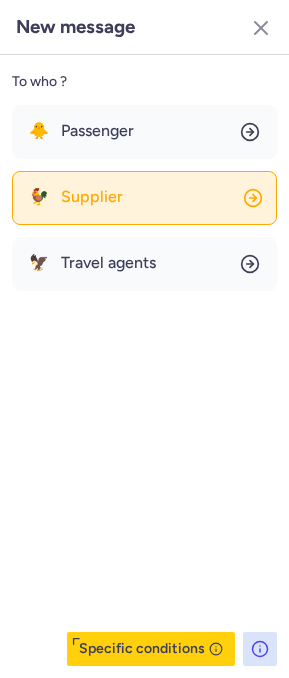 click on "Supplier" at bounding box center (92, 197) 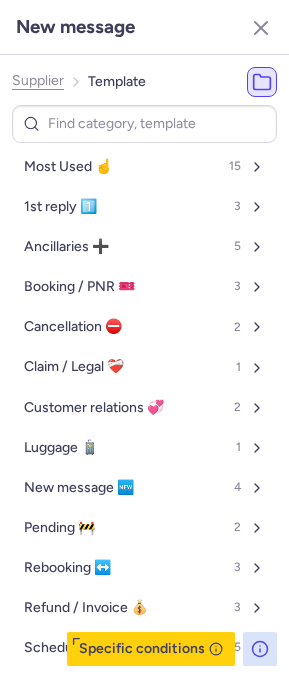 click on "Supplier" 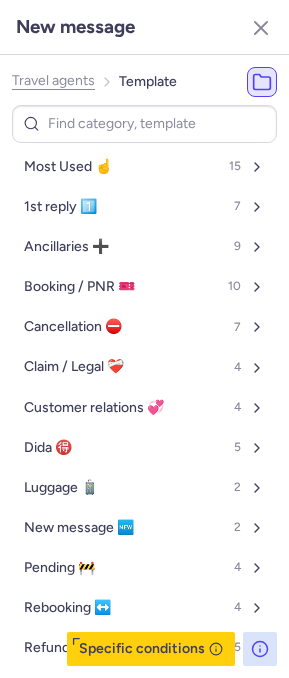 click on "Travel agents" 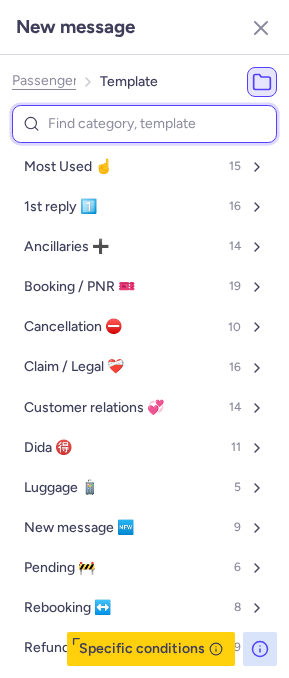 click at bounding box center (144, 124) 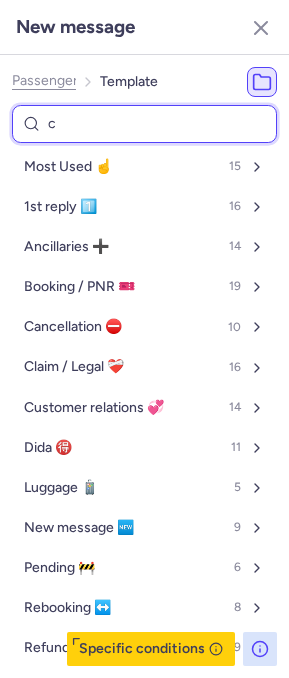 type on "ca" 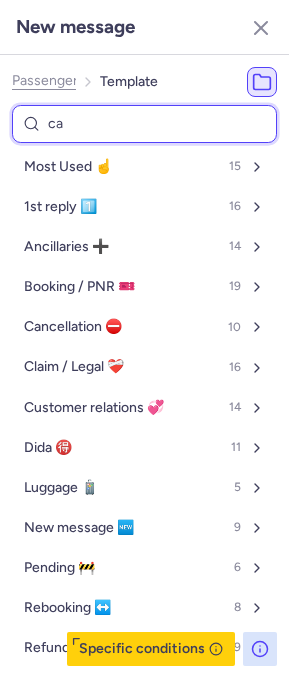 select on "en" 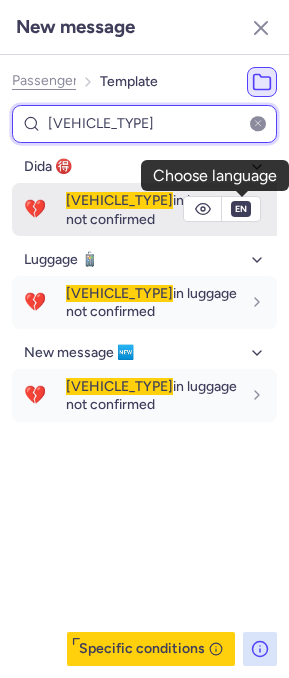 type on "cab" 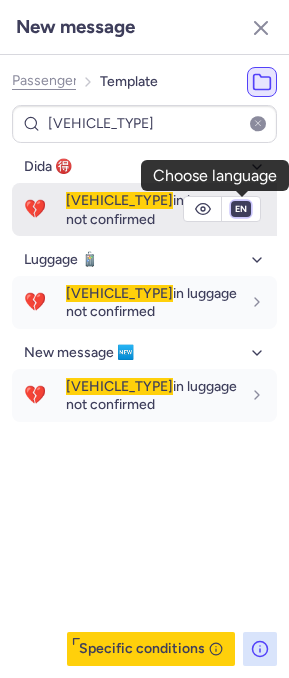 click on "fr en de nl pt es it ru" at bounding box center (241, 209) 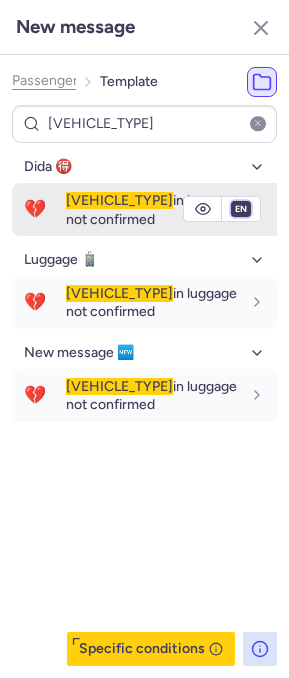 select on "de" 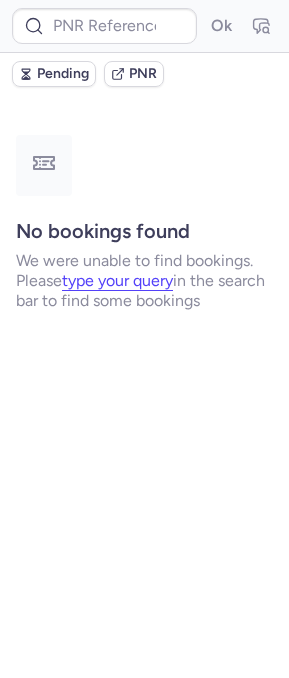 scroll, scrollTop: 0, scrollLeft: 0, axis: both 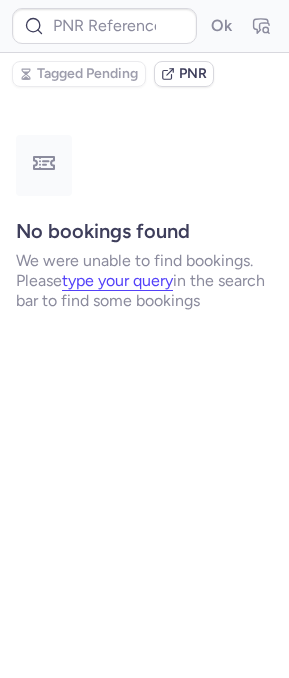 type on "[CODE]" 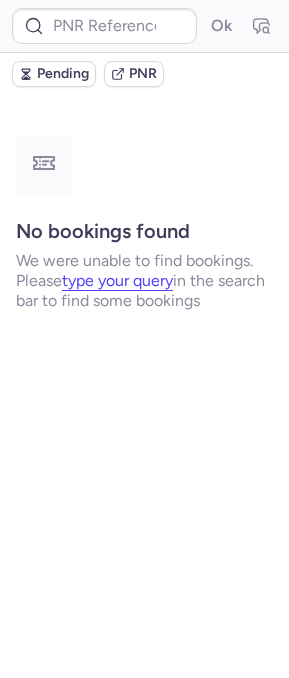 type on "CPT7HT" 